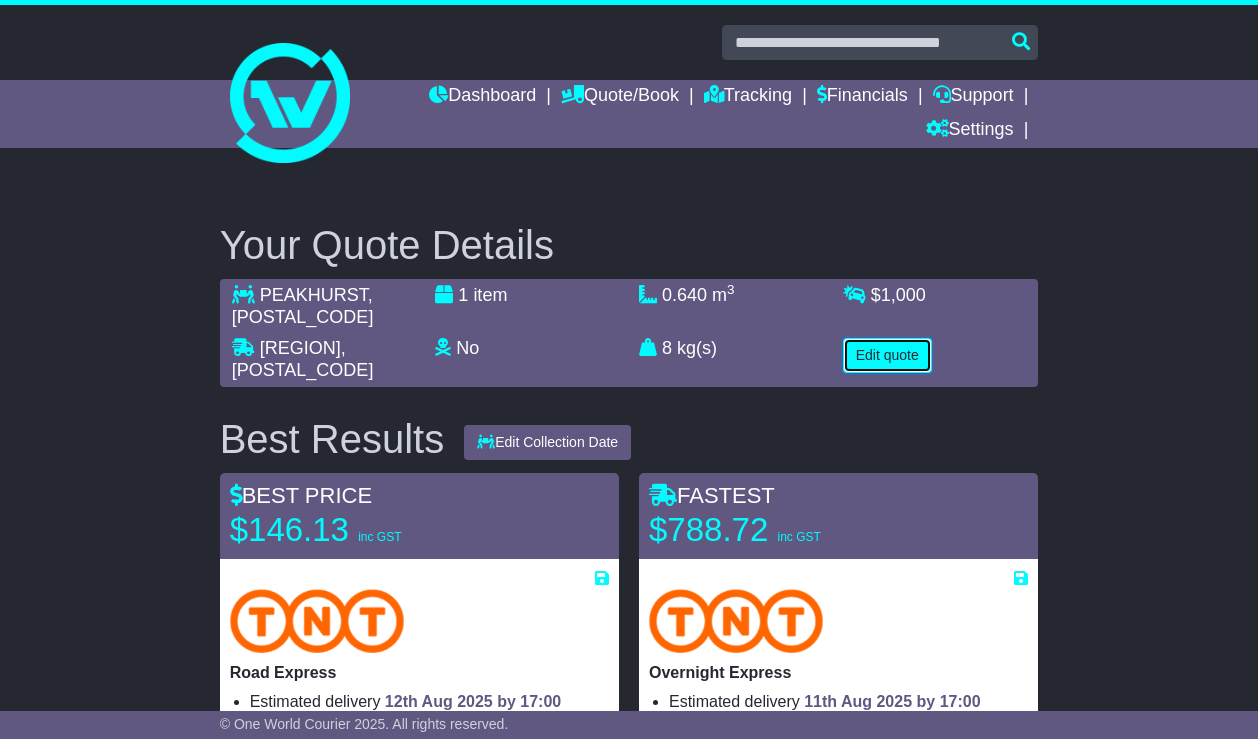 click on "Edit quote" at bounding box center [887, 355] 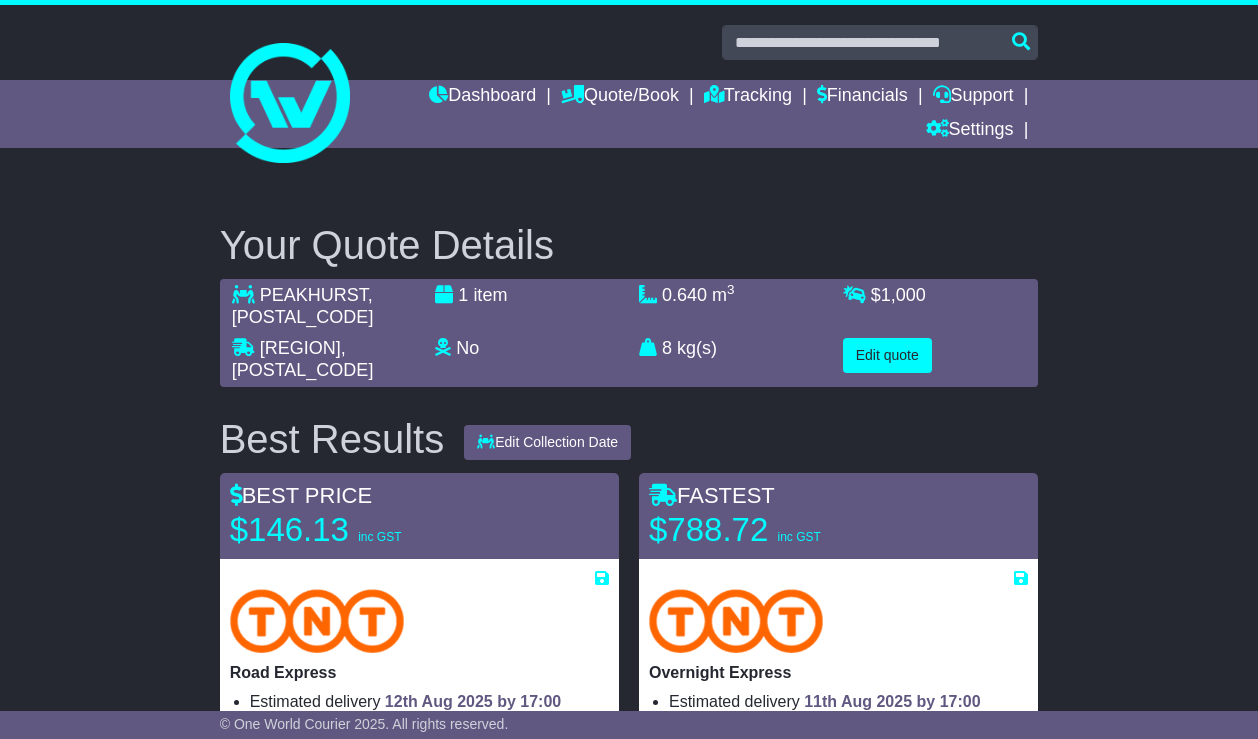 scroll, scrollTop: 0, scrollLeft: 0, axis: both 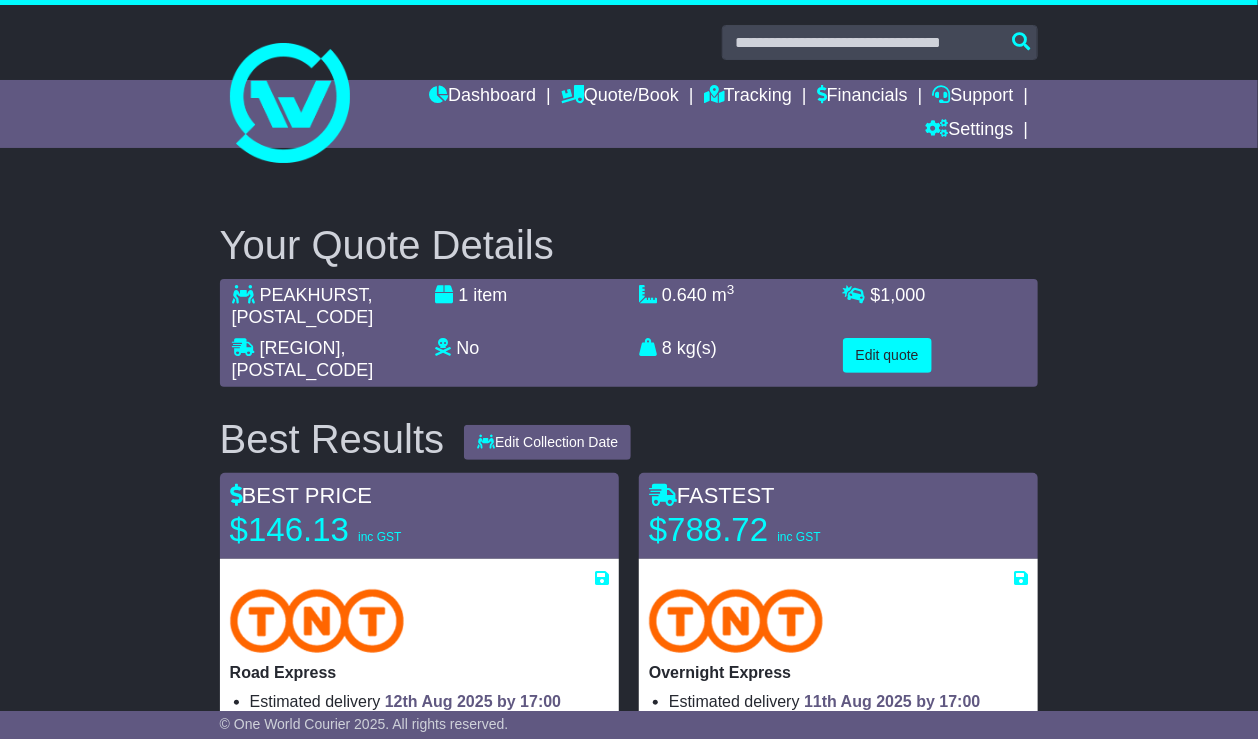 select on "**" 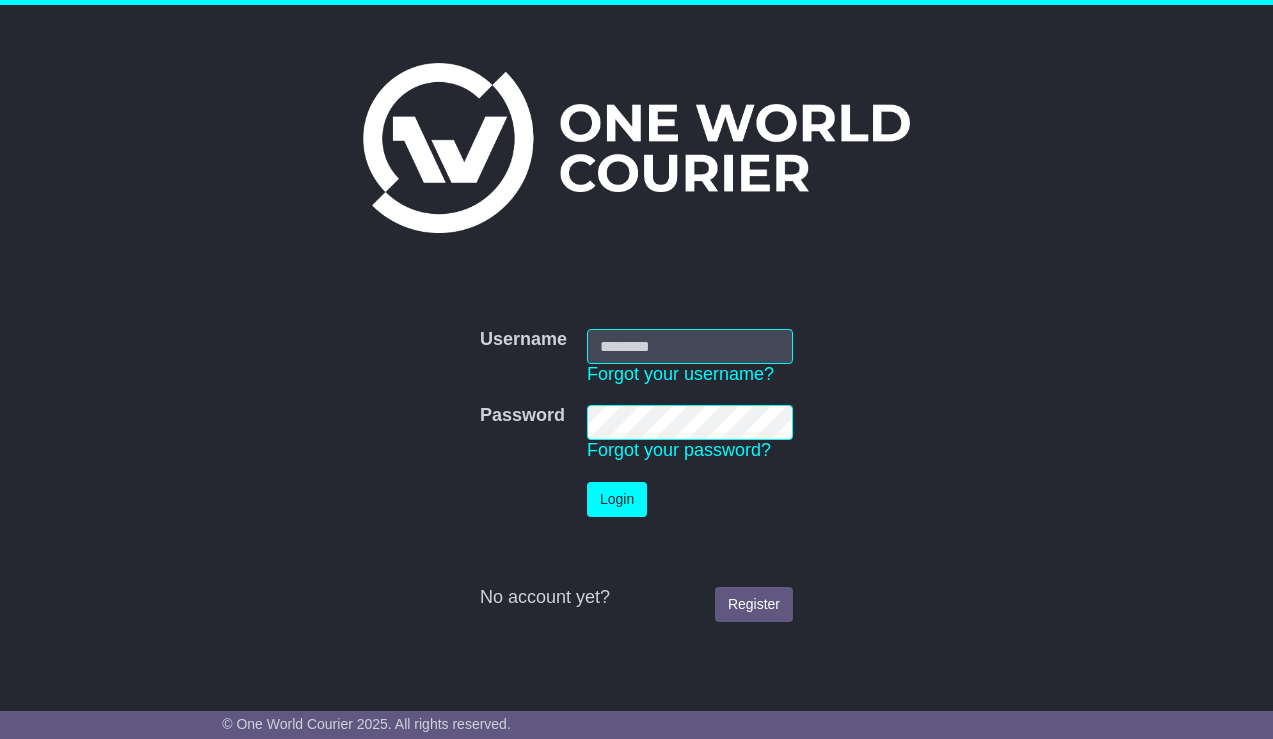 scroll, scrollTop: 0, scrollLeft: 0, axis: both 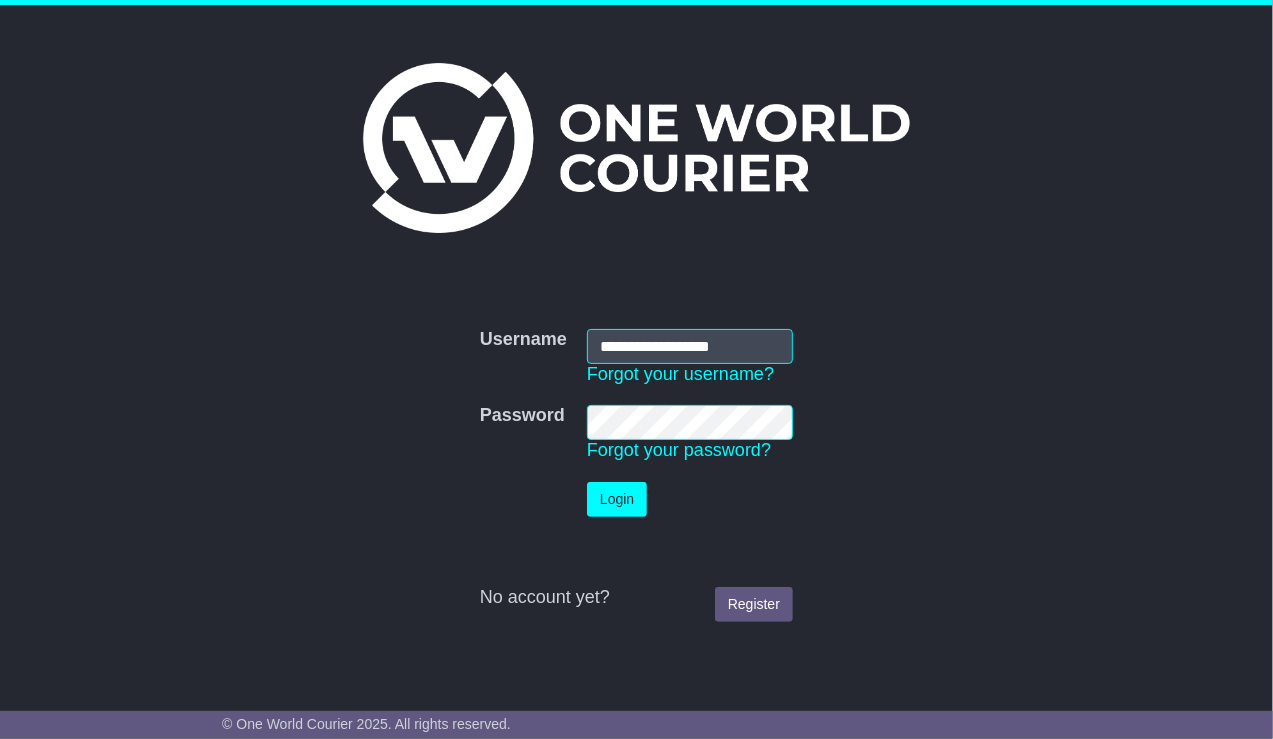 type on "**********" 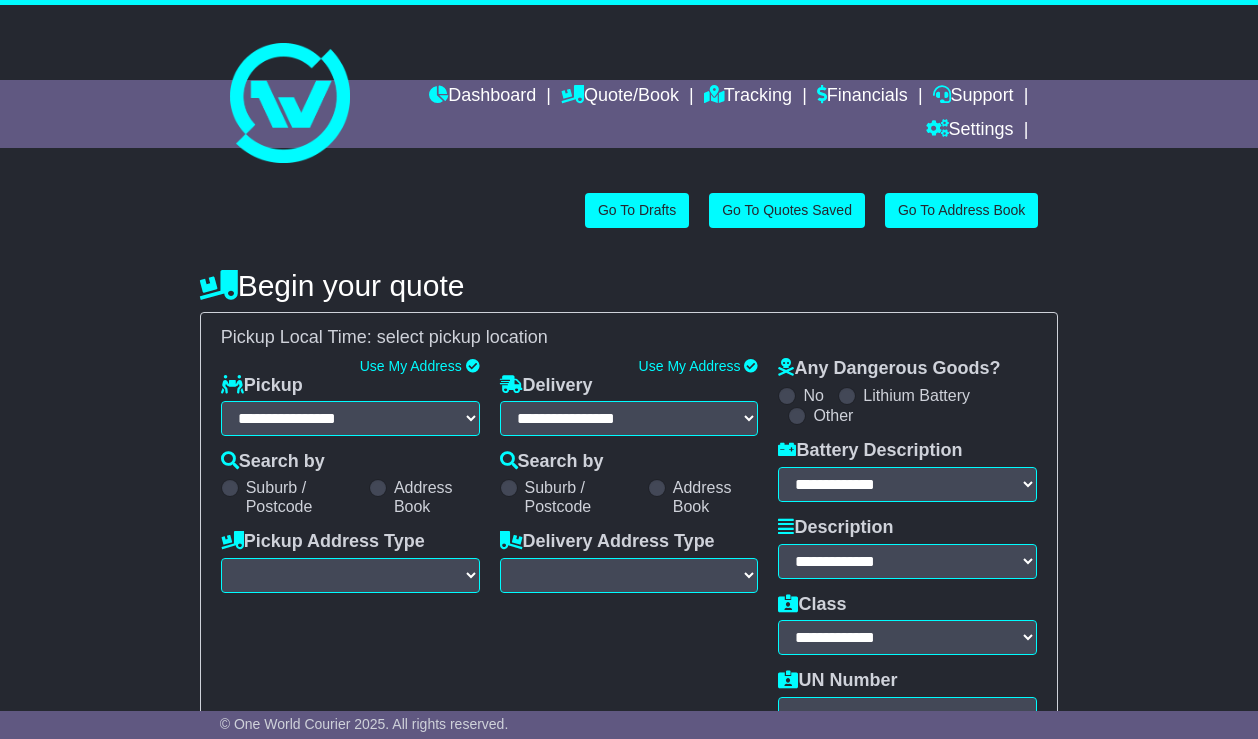 scroll, scrollTop: 0, scrollLeft: 0, axis: both 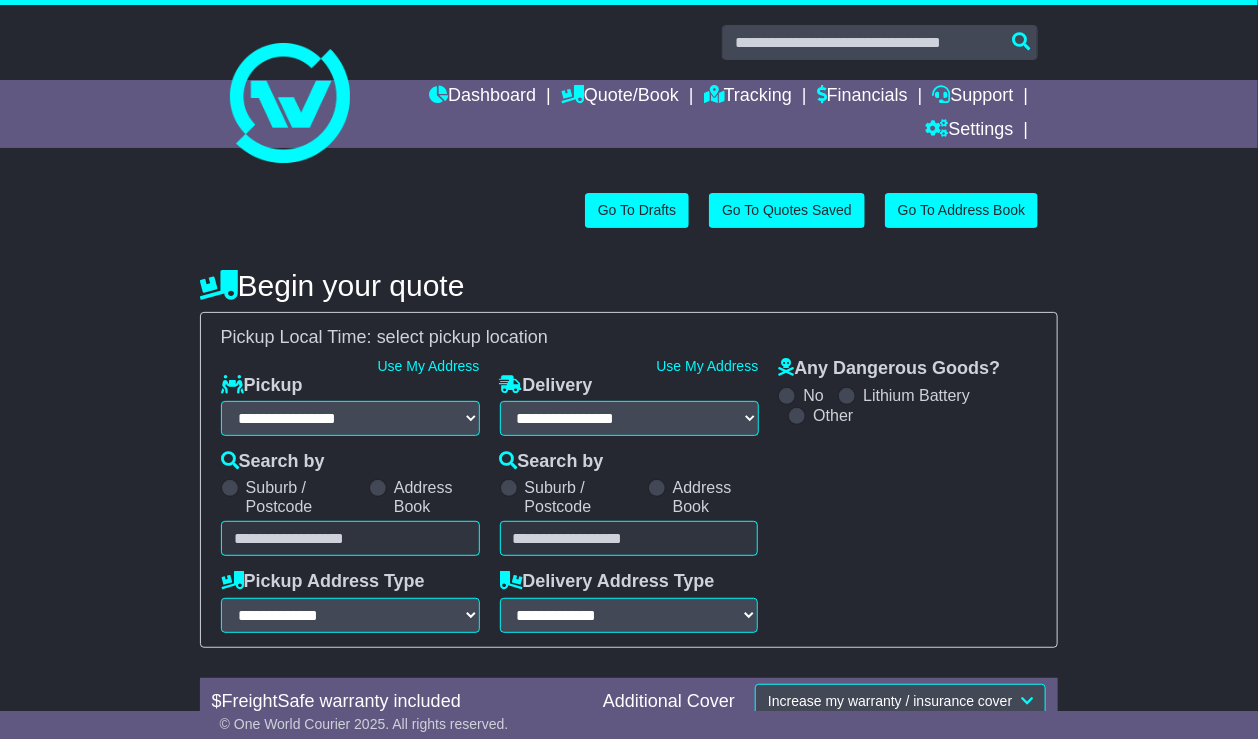select on "**" 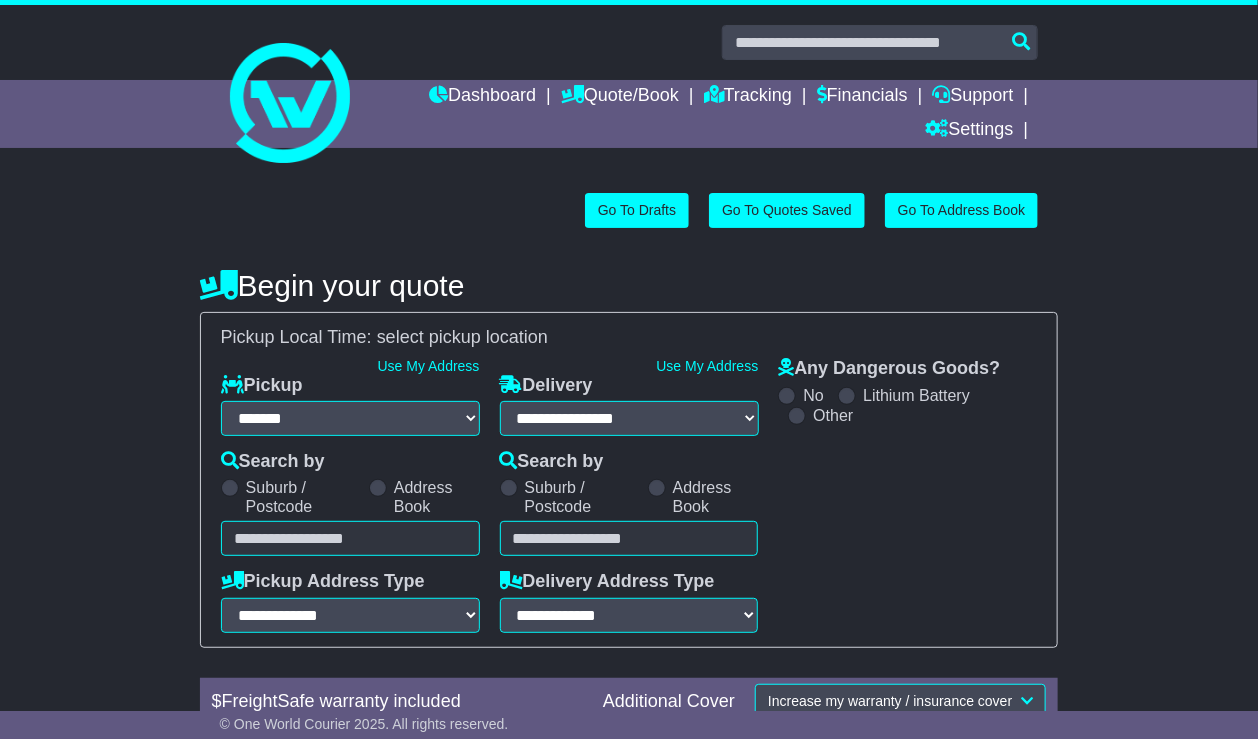 select on "**" 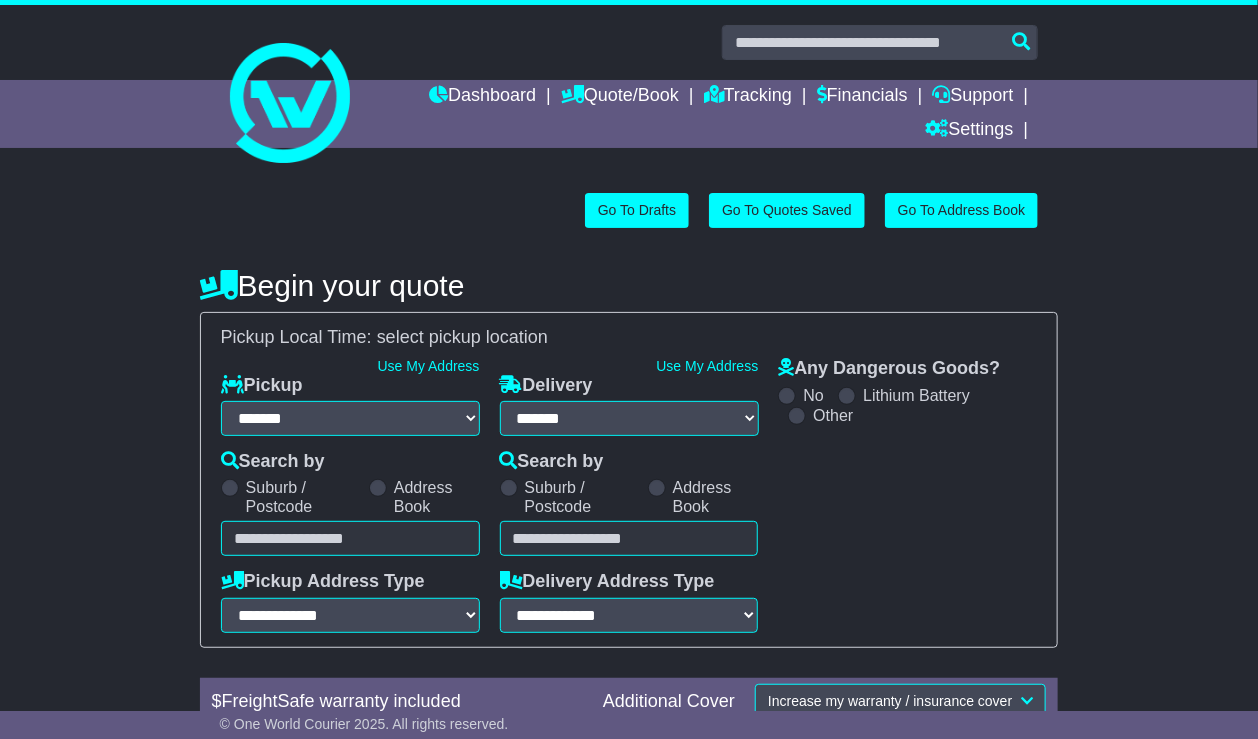 scroll, scrollTop: 45, scrollLeft: 0, axis: vertical 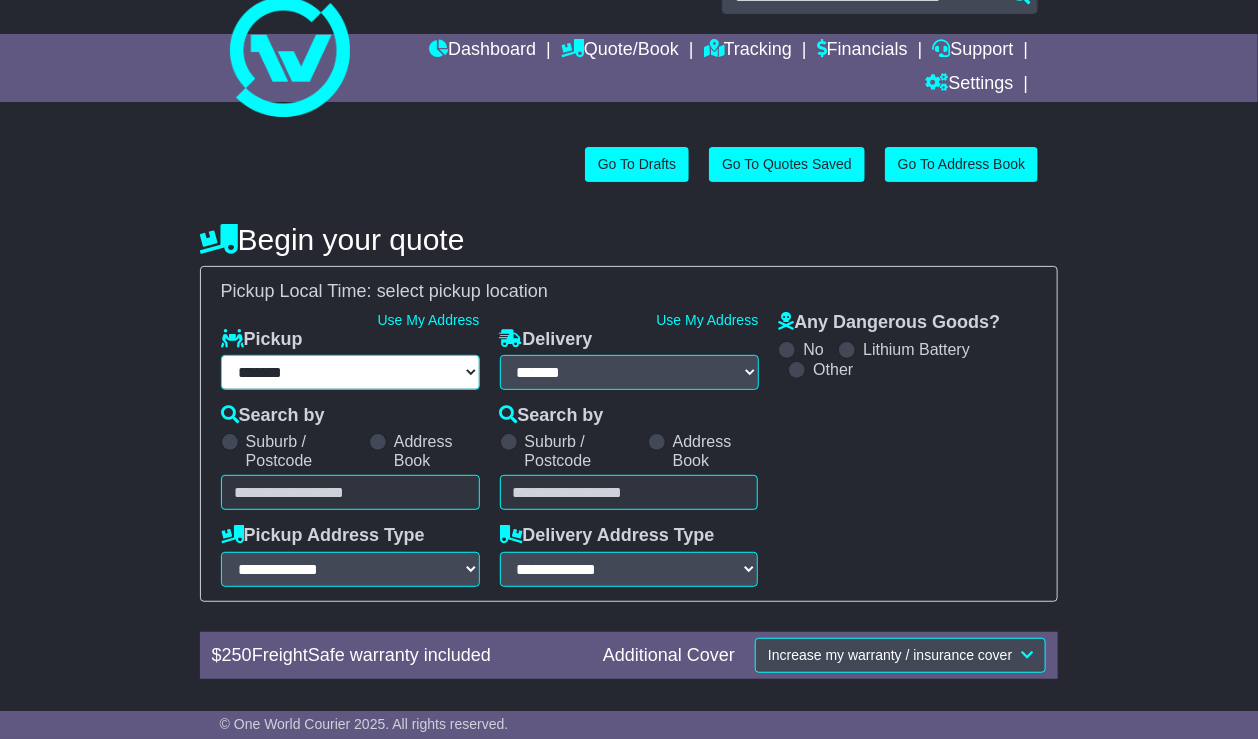 click on "**********" at bounding box center (350, 372) 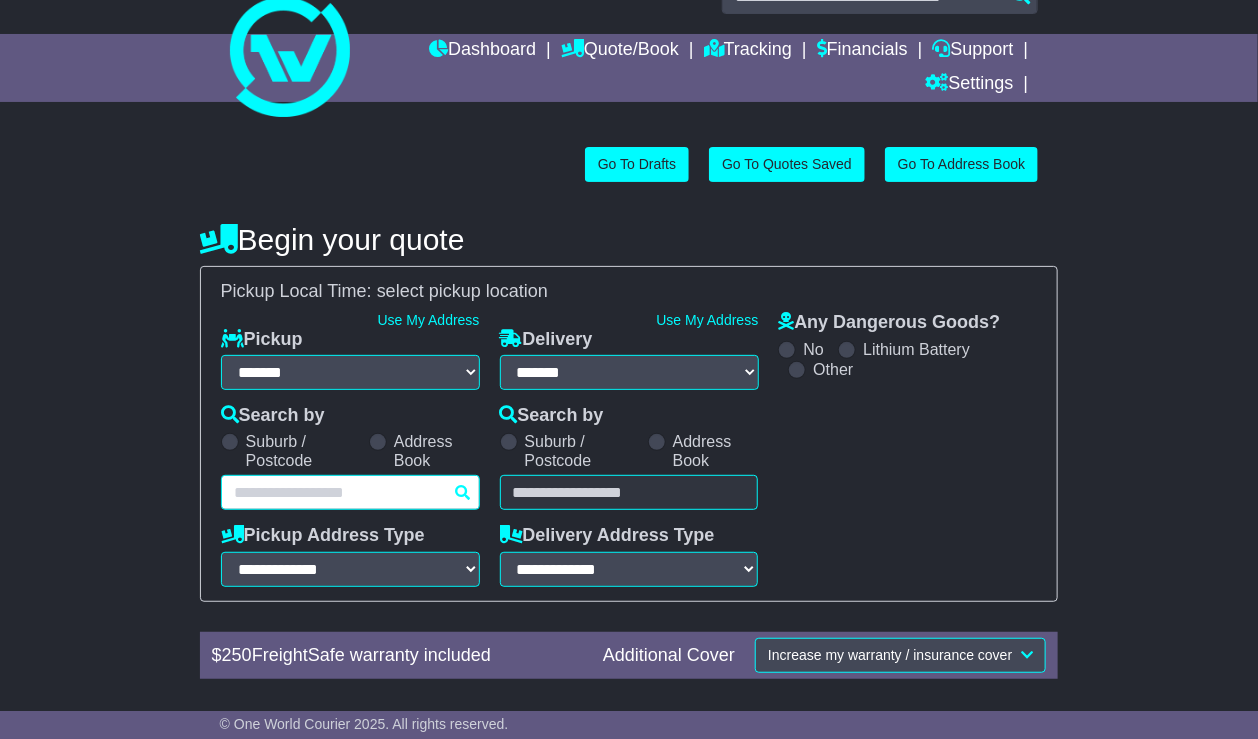 click at bounding box center (350, 492) 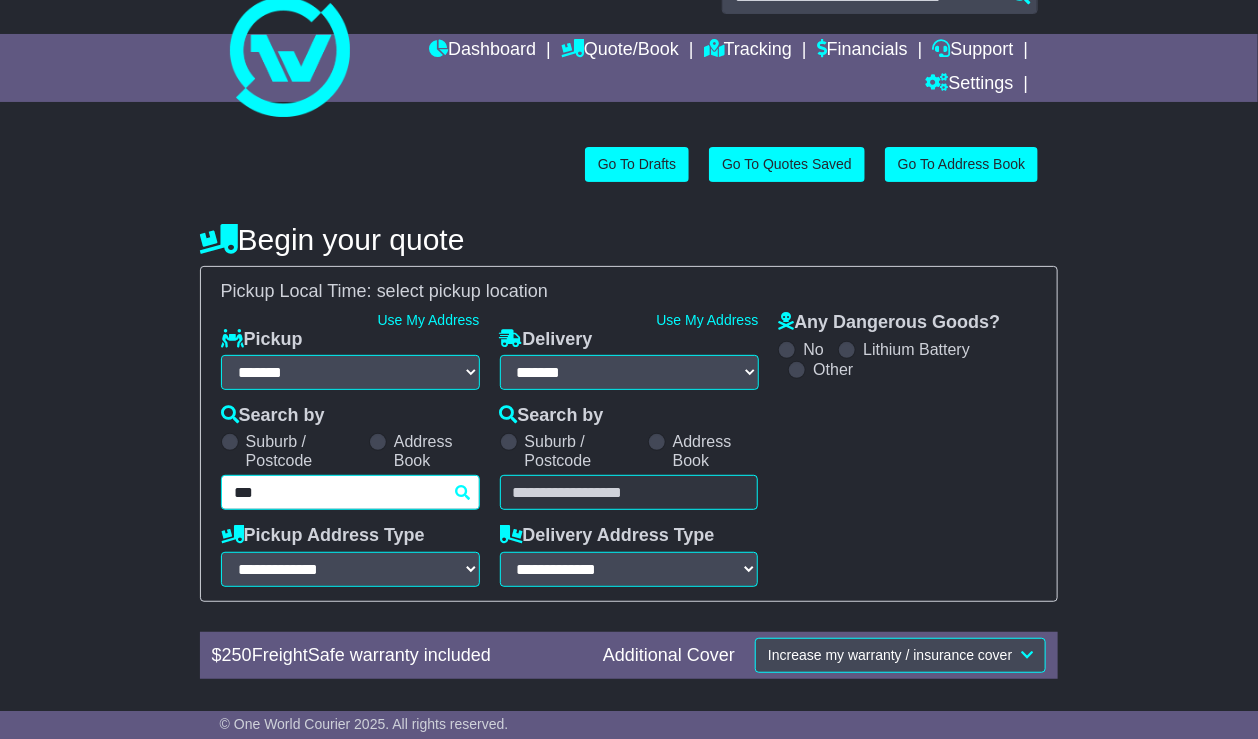 type on "****" 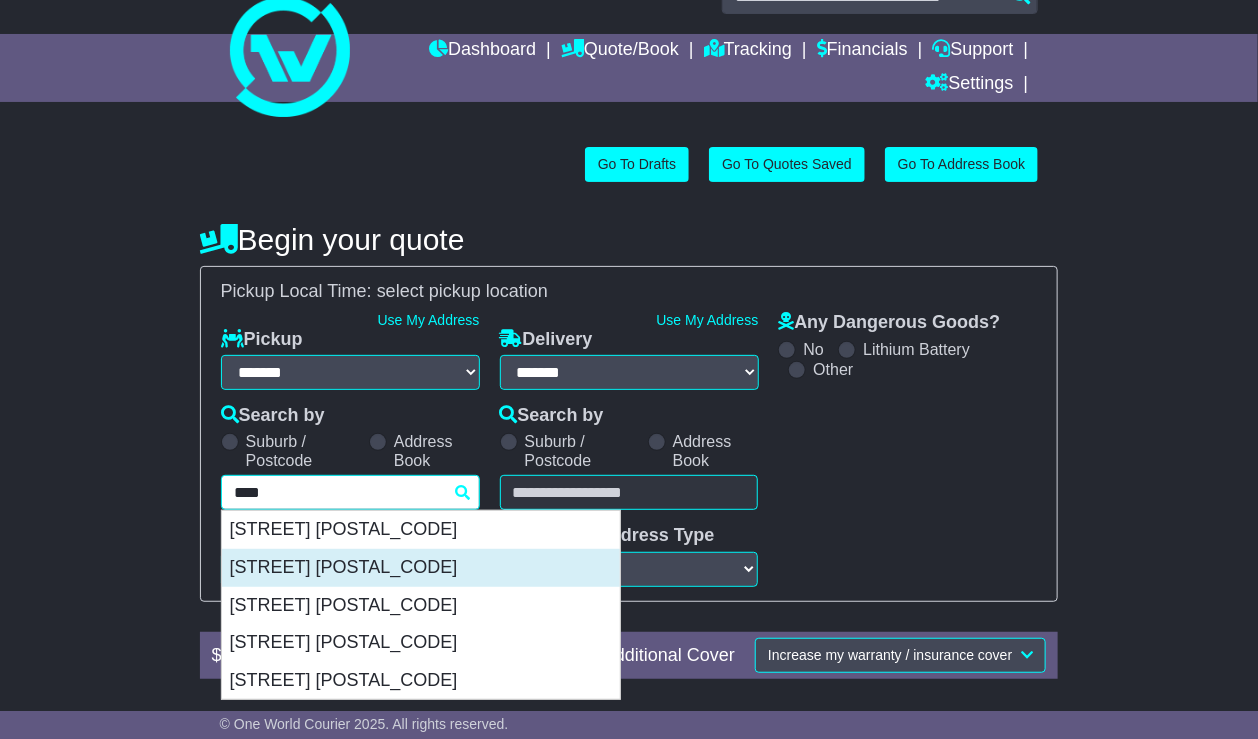 click on "[STREET] [POSTAL_CODE]" at bounding box center (421, 568) 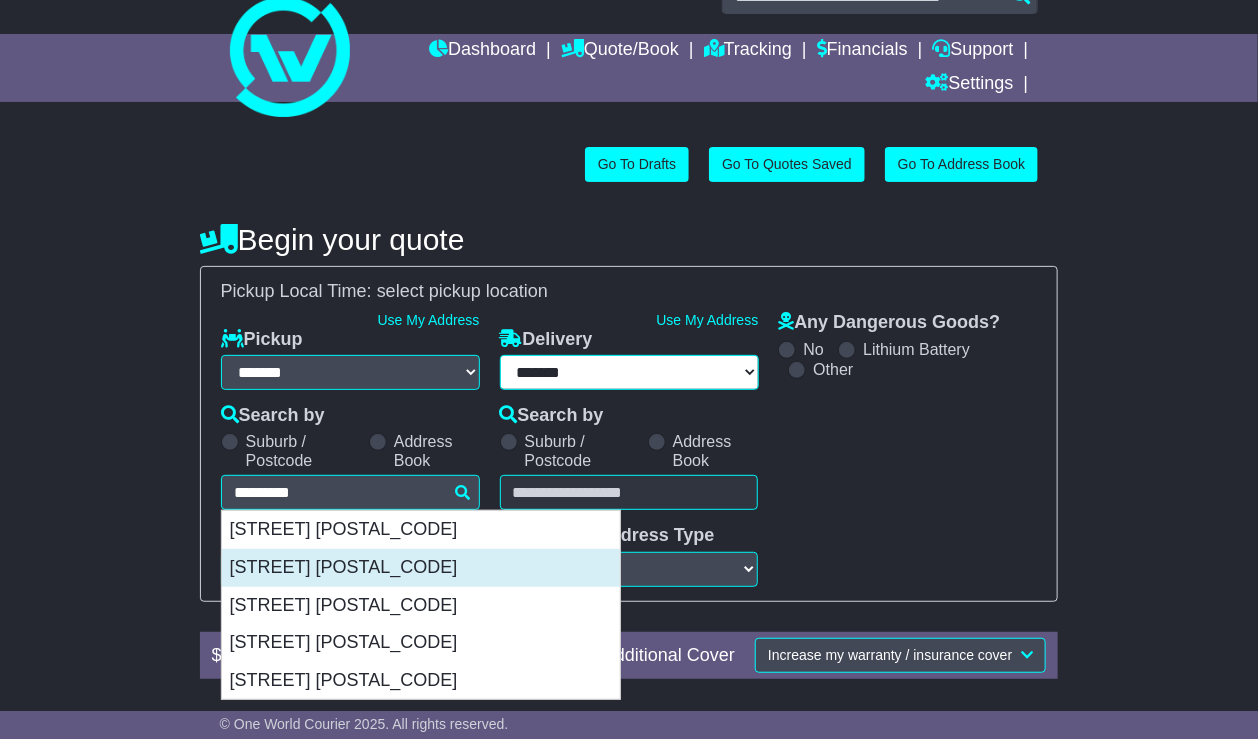 select 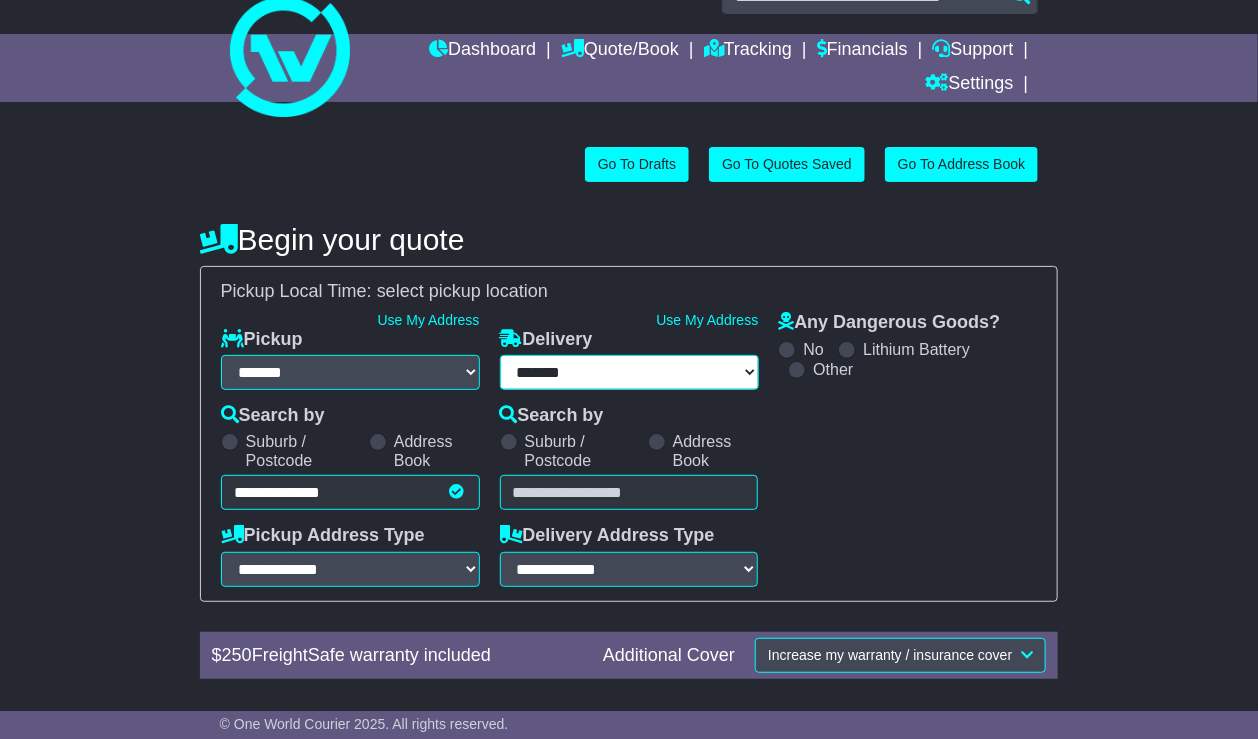 type on "**********" 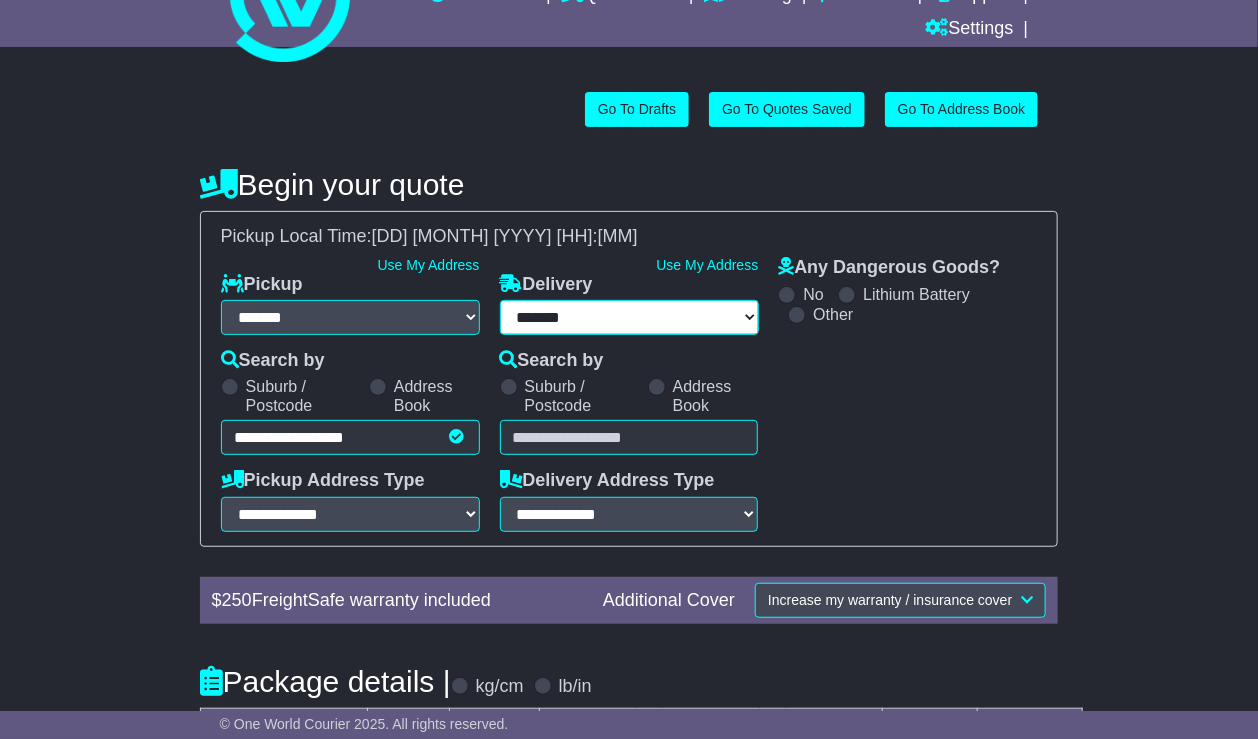scroll, scrollTop: 107, scrollLeft: 0, axis: vertical 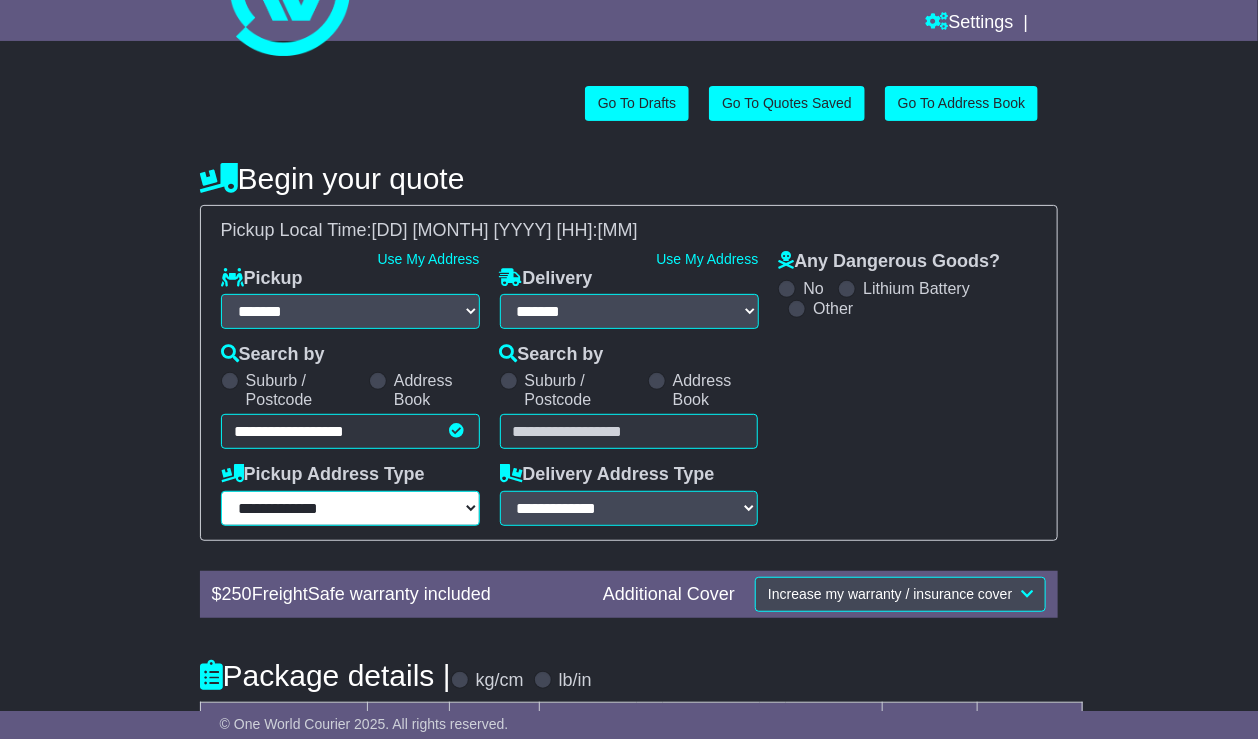 click on "**********" at bounding box center [350, 508] 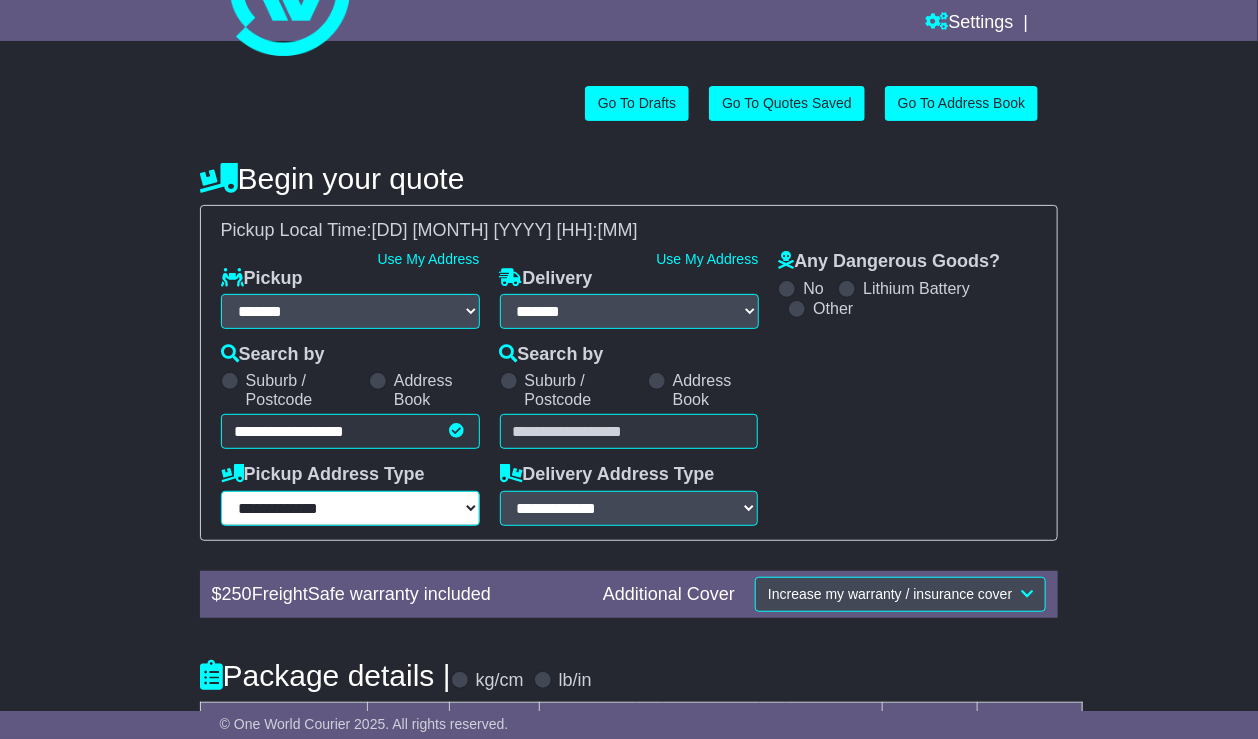 select on "**********" 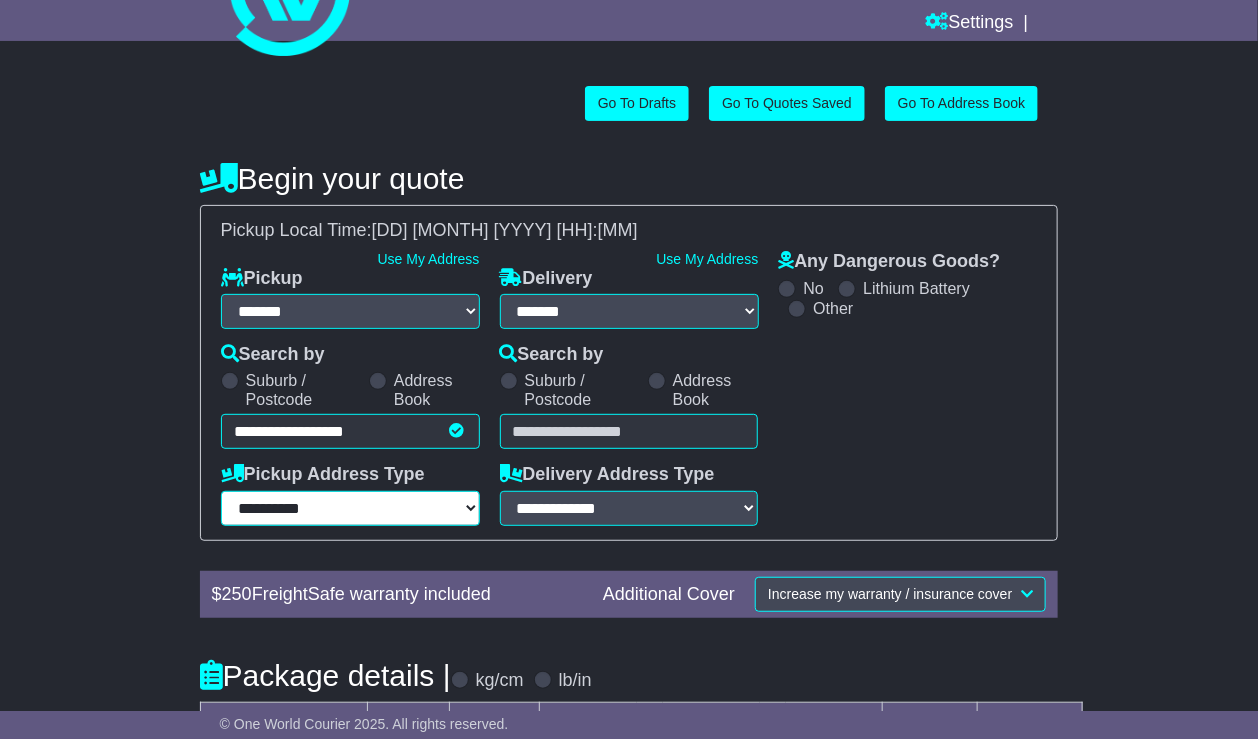 click on "**********" at bounding box center (350, 508) 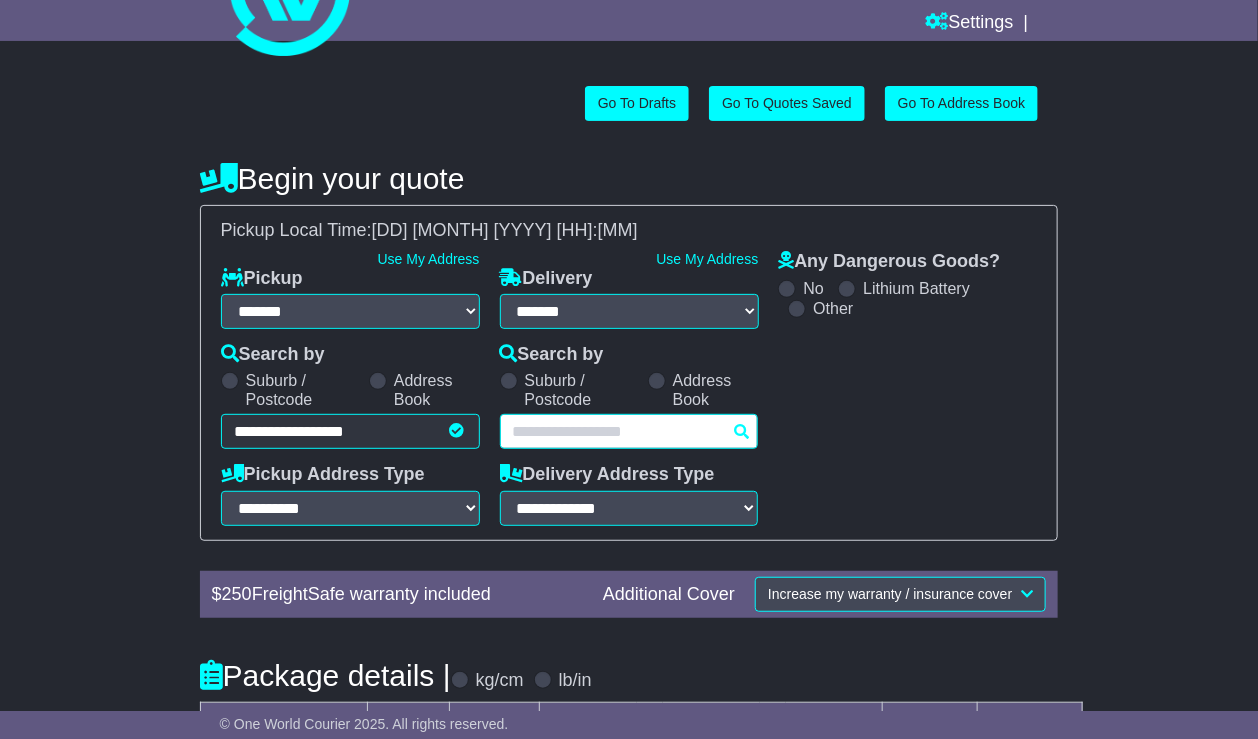 click at bounding box center (629, 431) 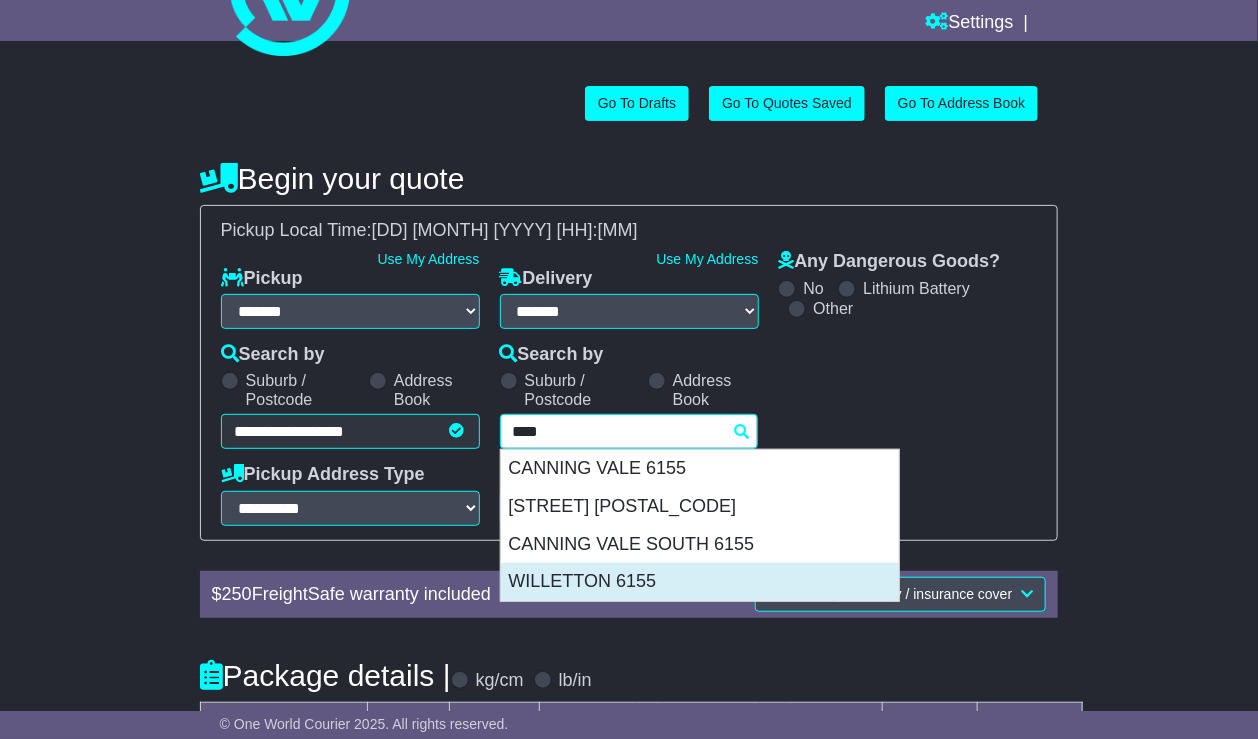 click on "WILLETTON 6155" at bounding box center (700, 582) 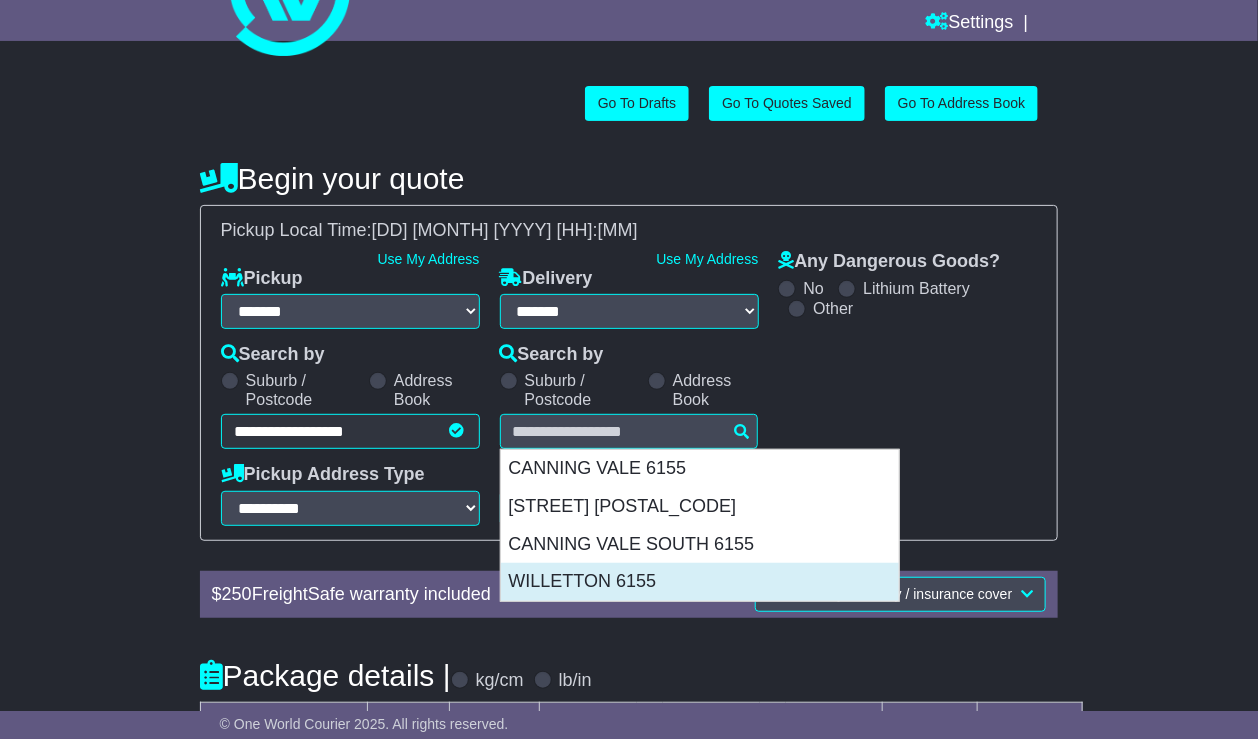 type on "**********" 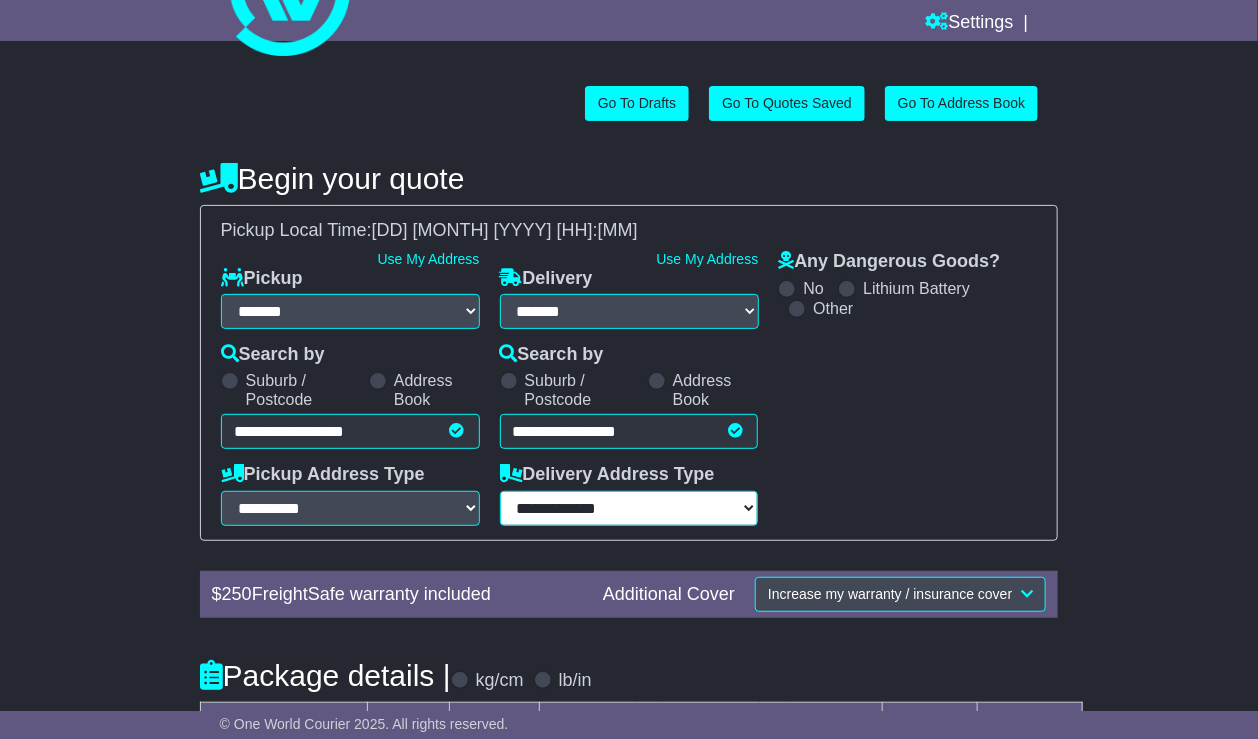 click on "**********" at bounding box center (629, 508) 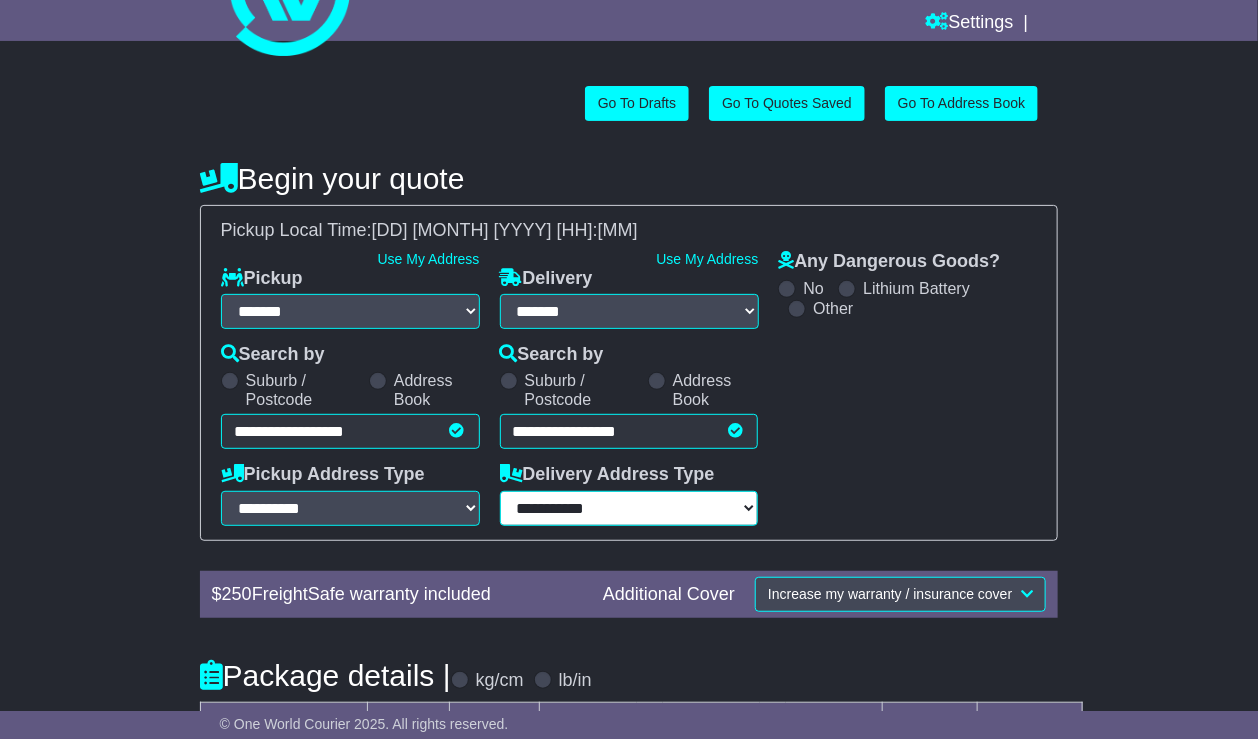 click on "**********" at bounding box center (629, 508) 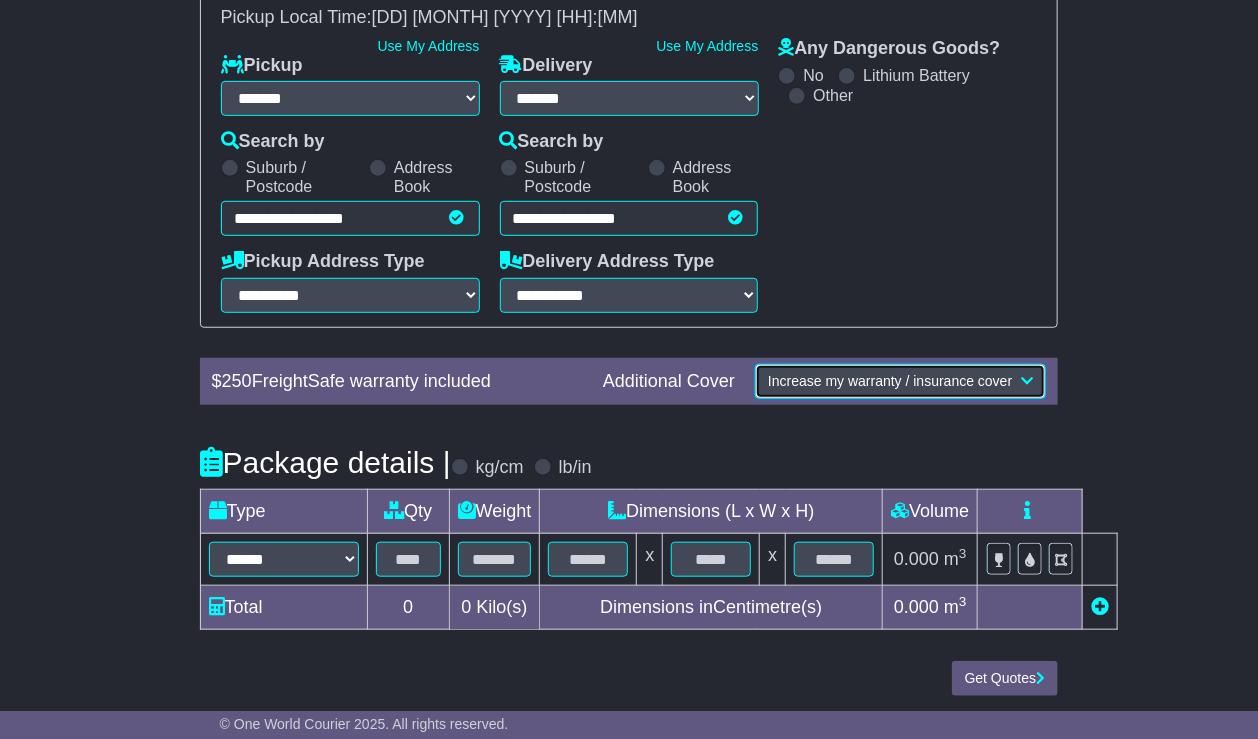 click on "Increase my warranty / insurance cover" at bounding box center (890, 381) 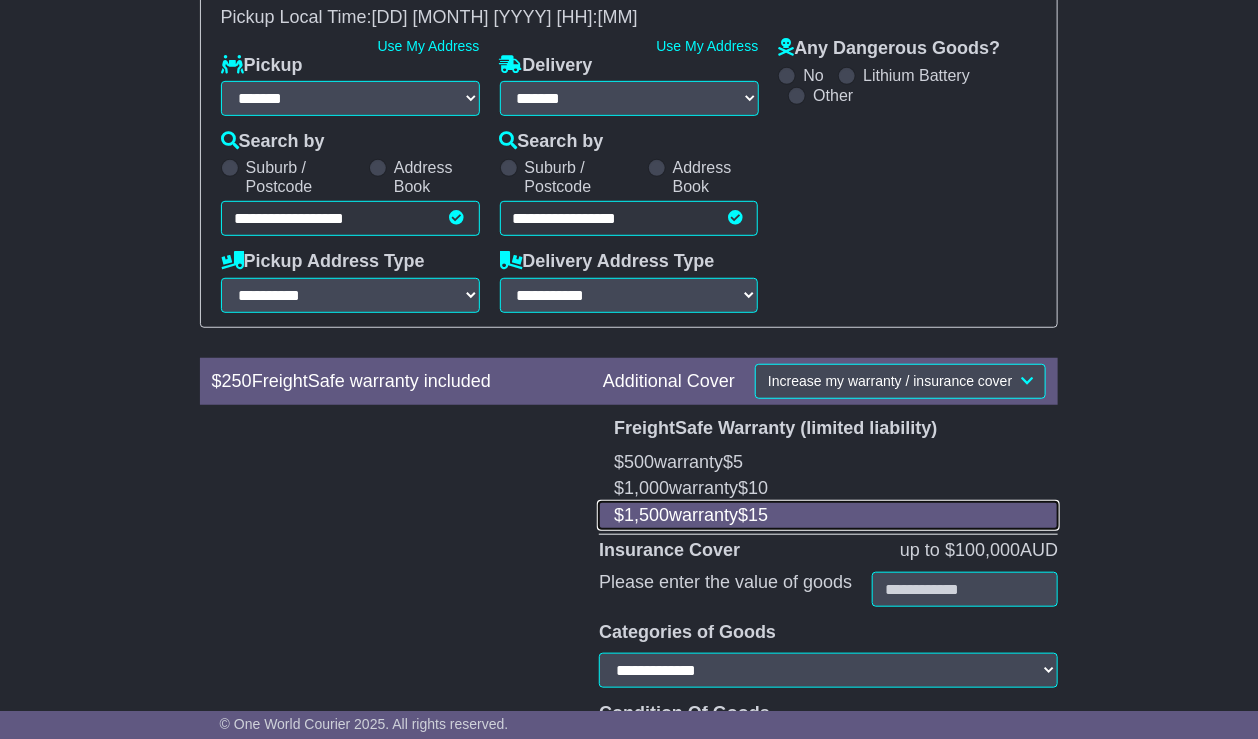 click on "$ 15" at bounding box center [753, 515] 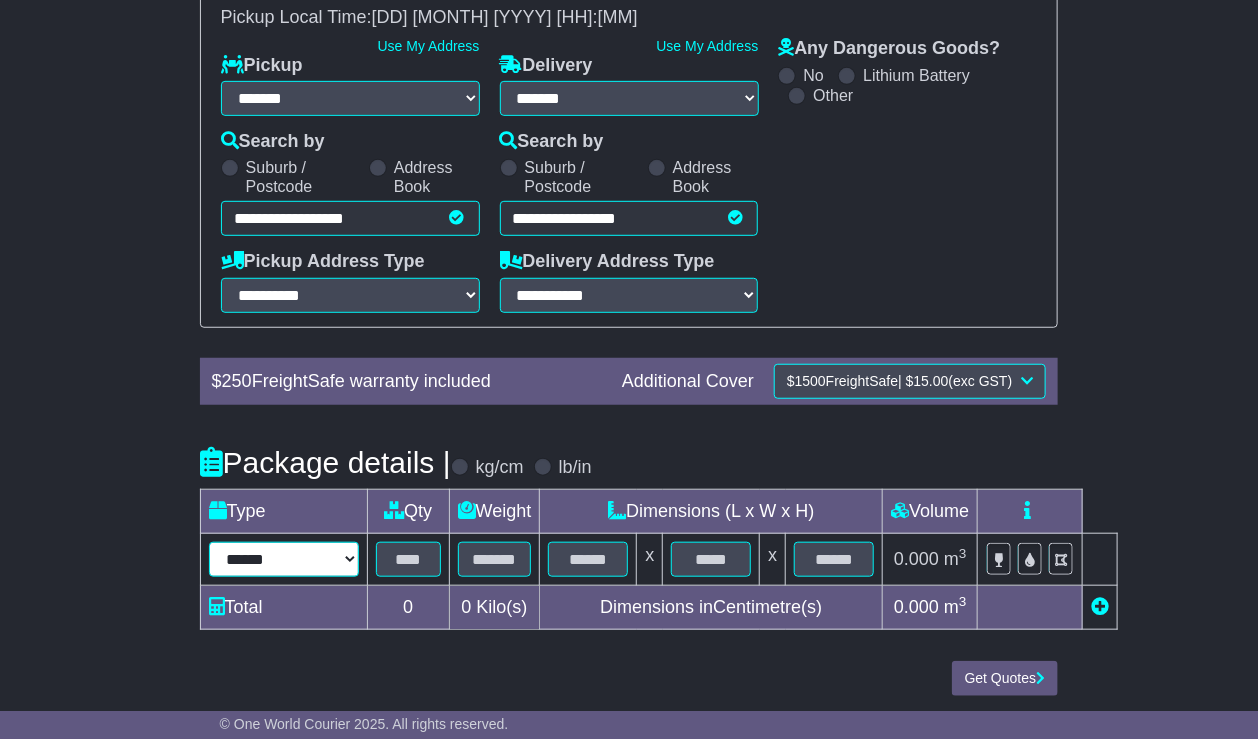 click on "****** ****** *** ******** ***** **** **** ****** *** *******" at bounding box center (284, 559) 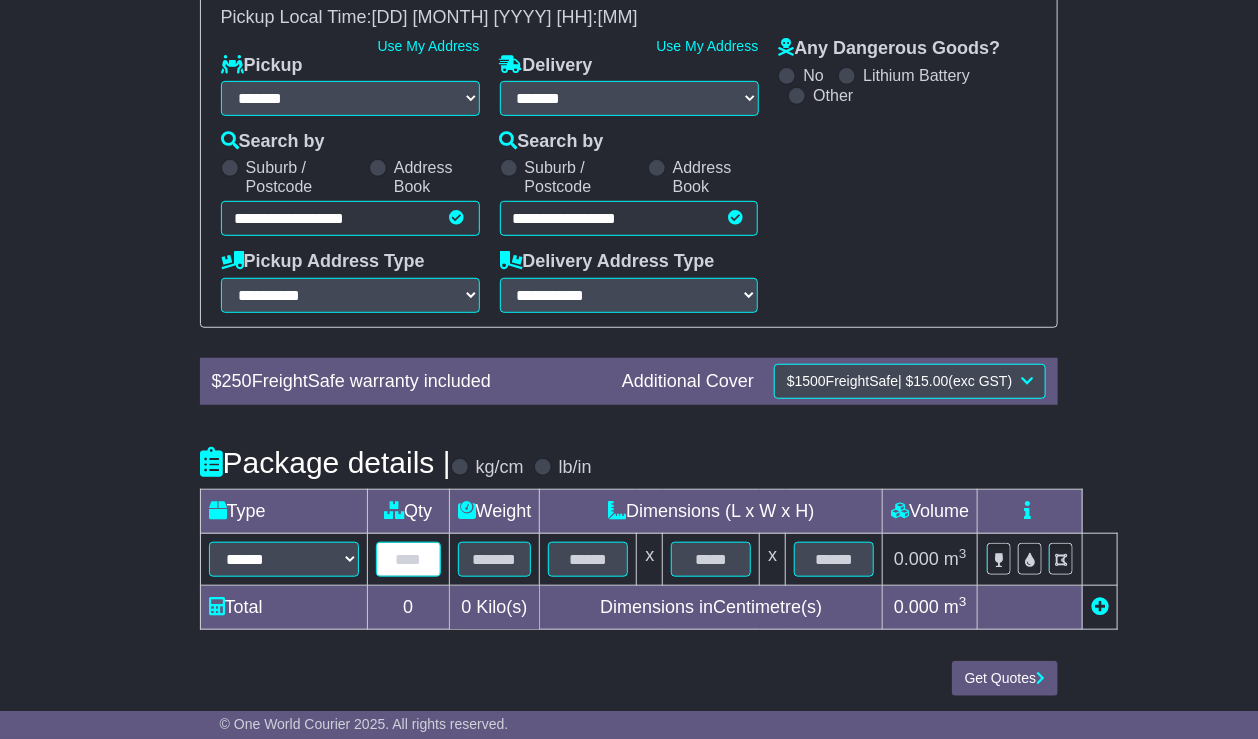 click at bounding box center (408, 559) 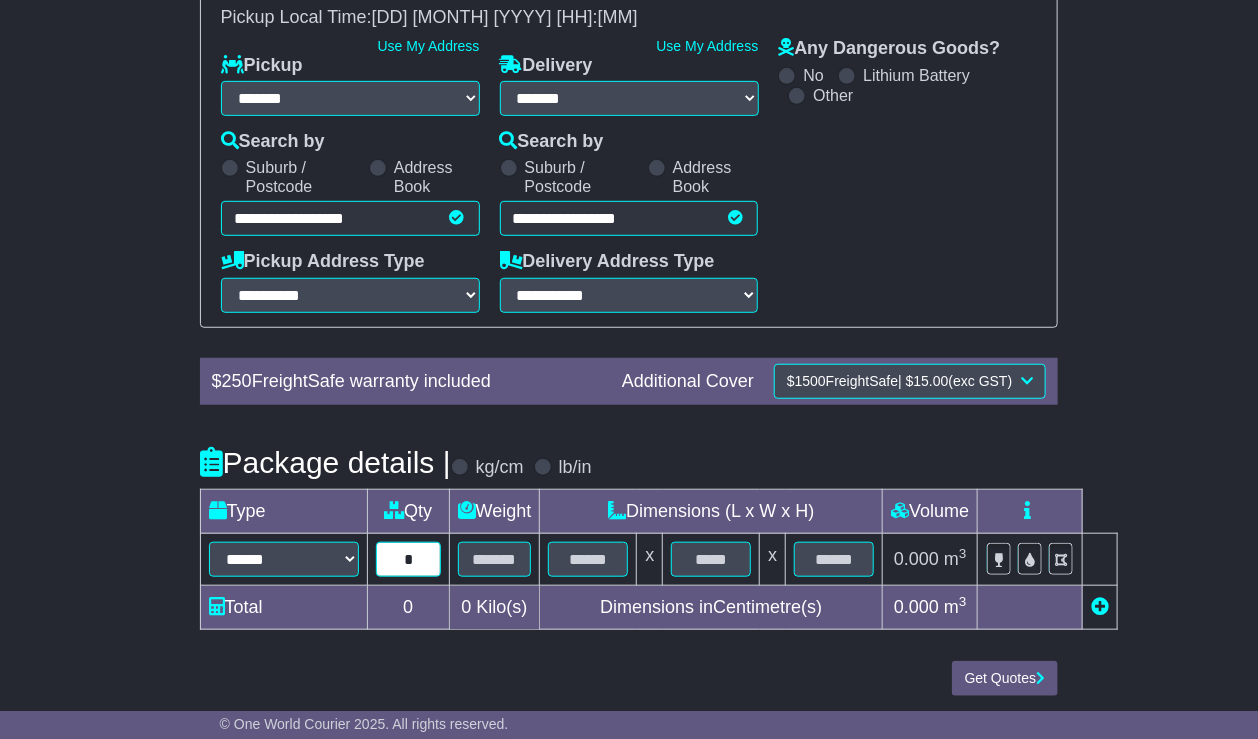 type on "*" 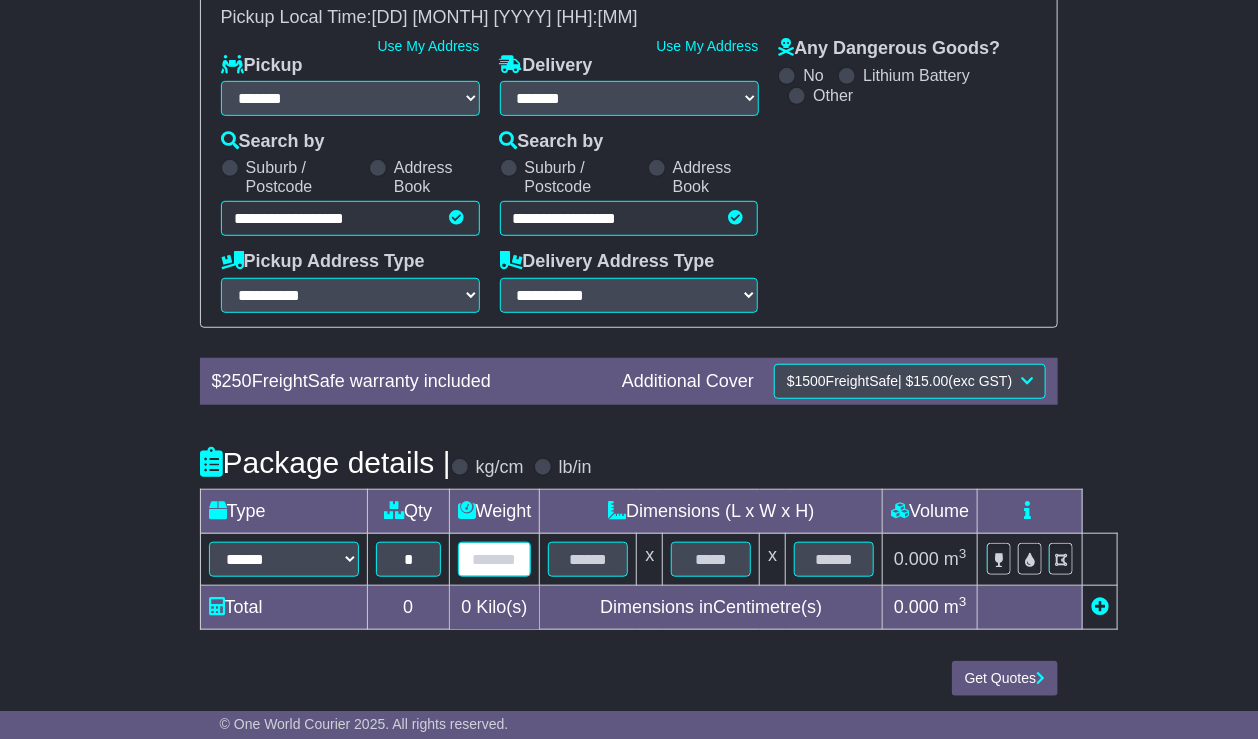 click at bounding box center (495, 559) 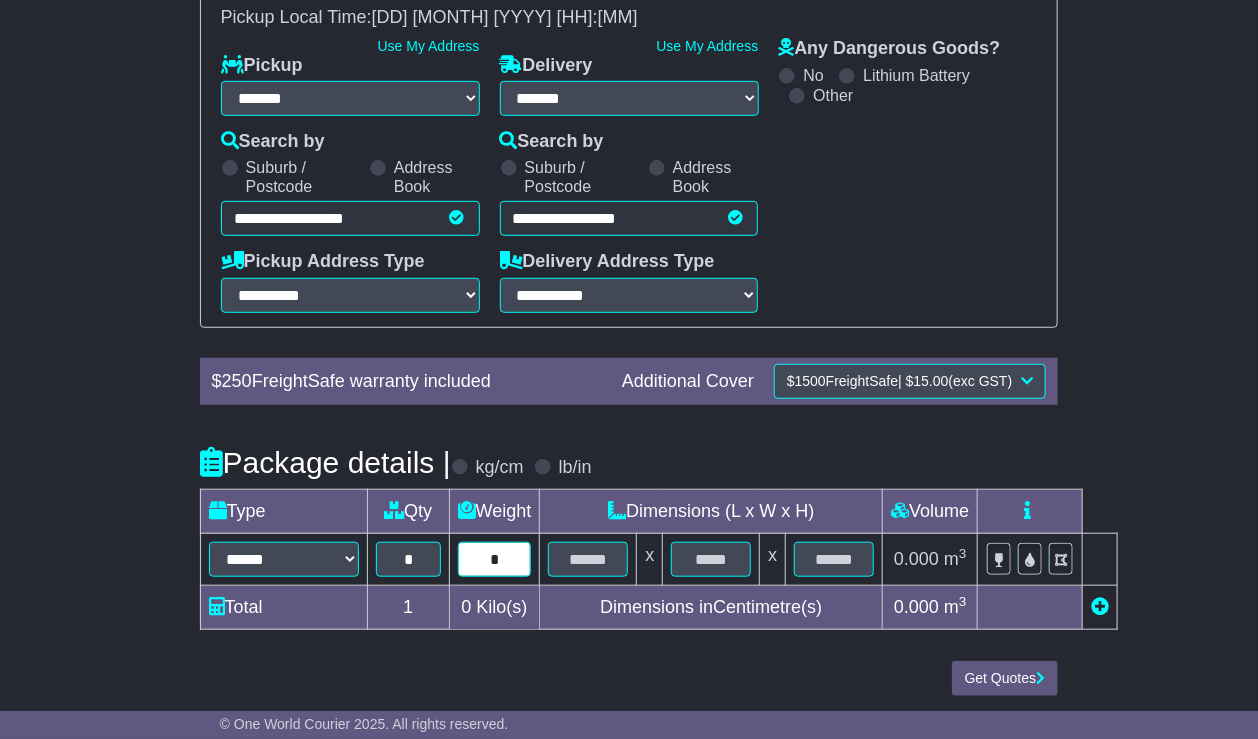 type on "*" 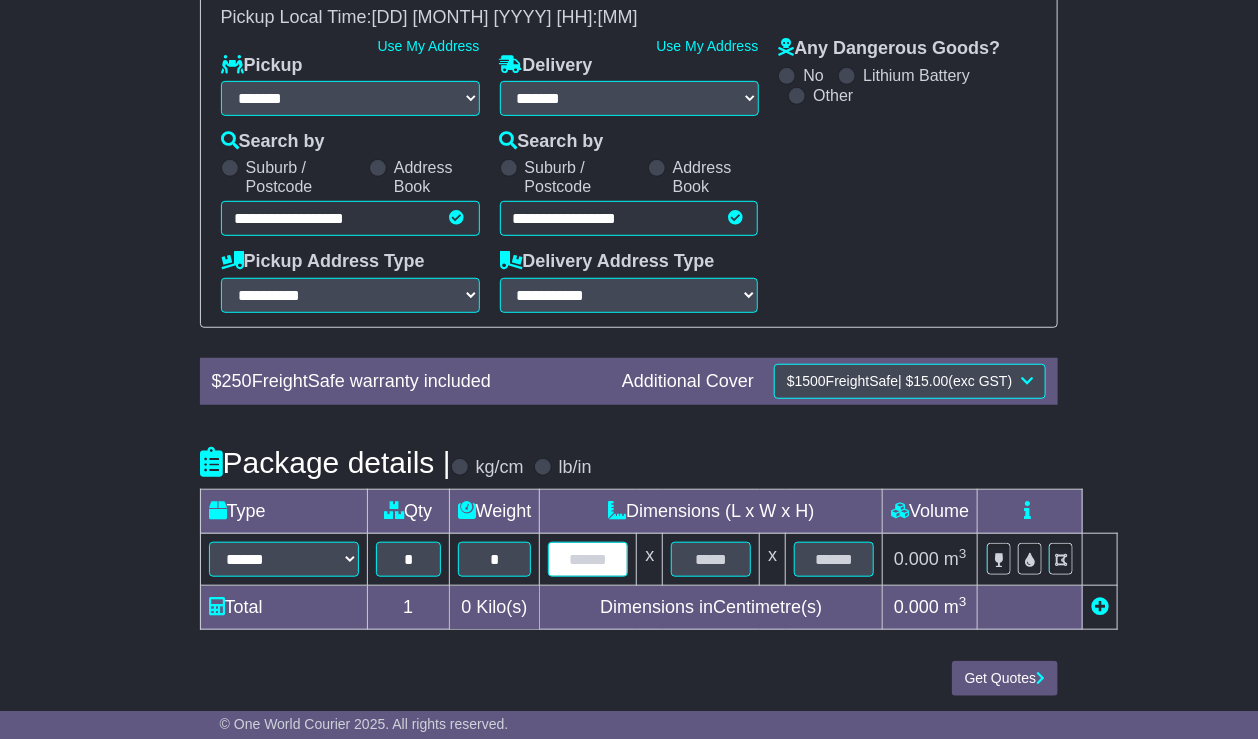 click at bounding box center (588, 559) 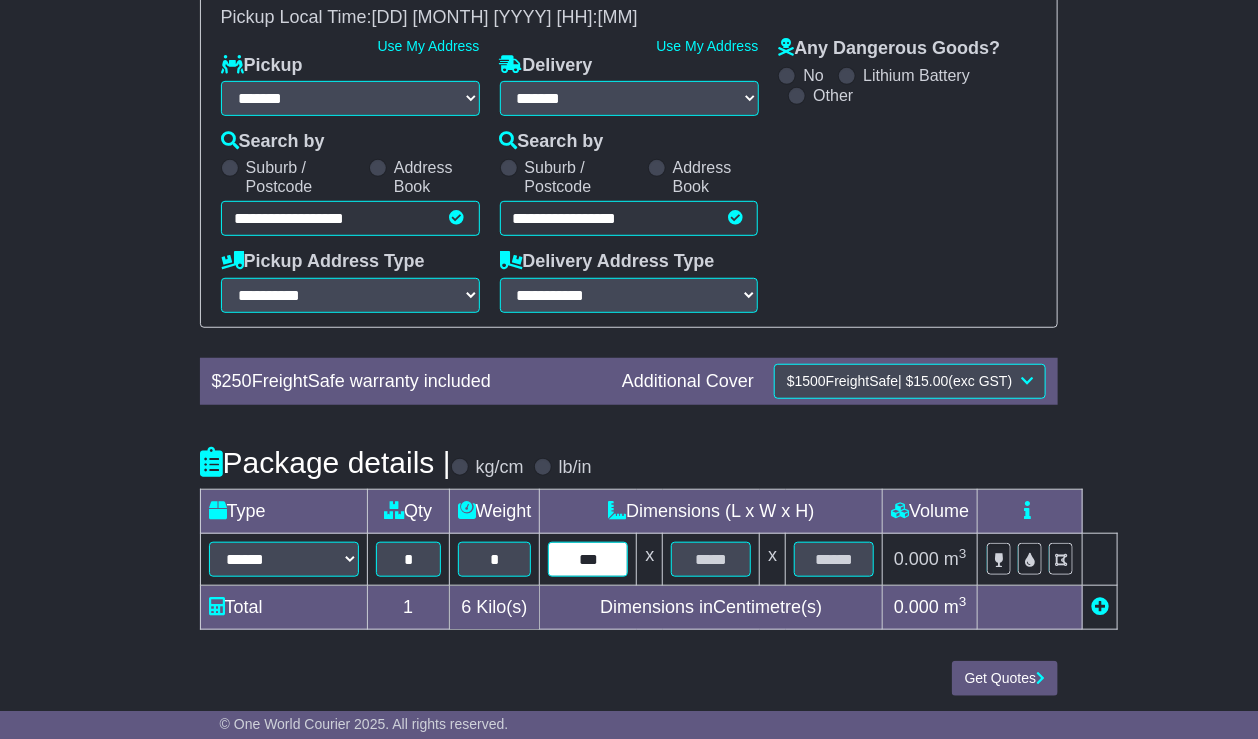 type on "***" 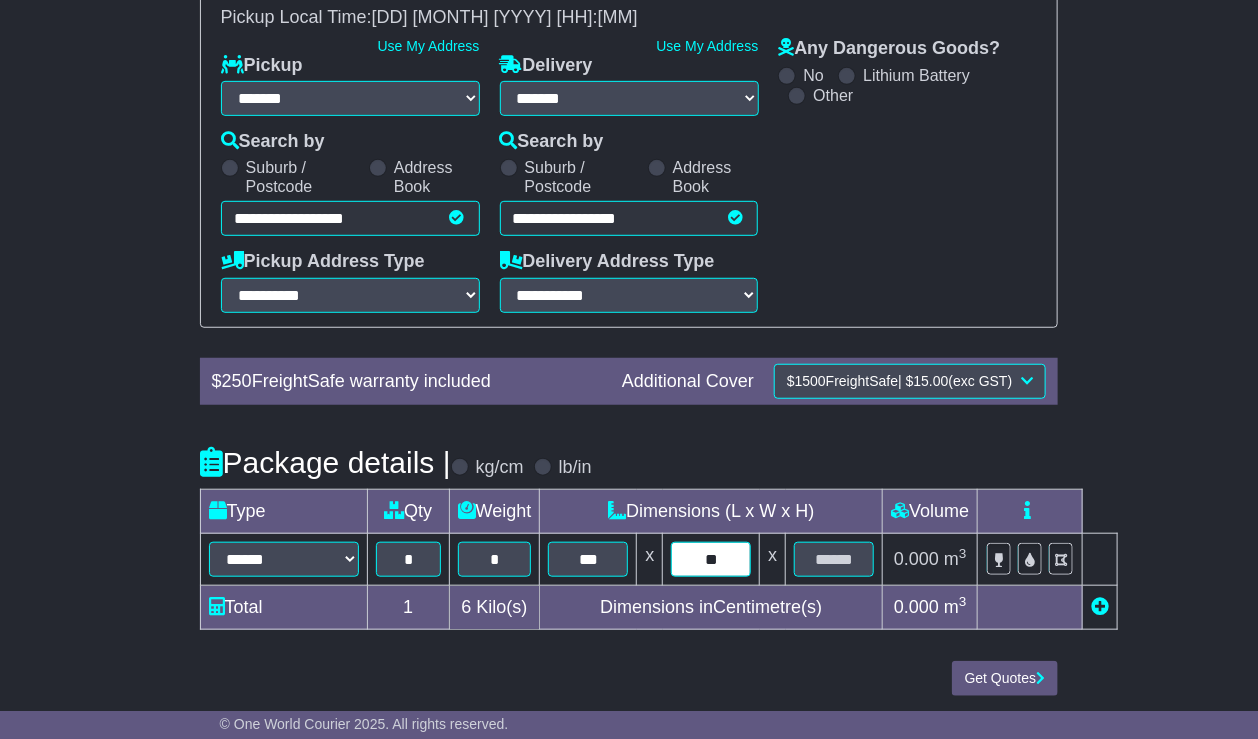 type on "**" 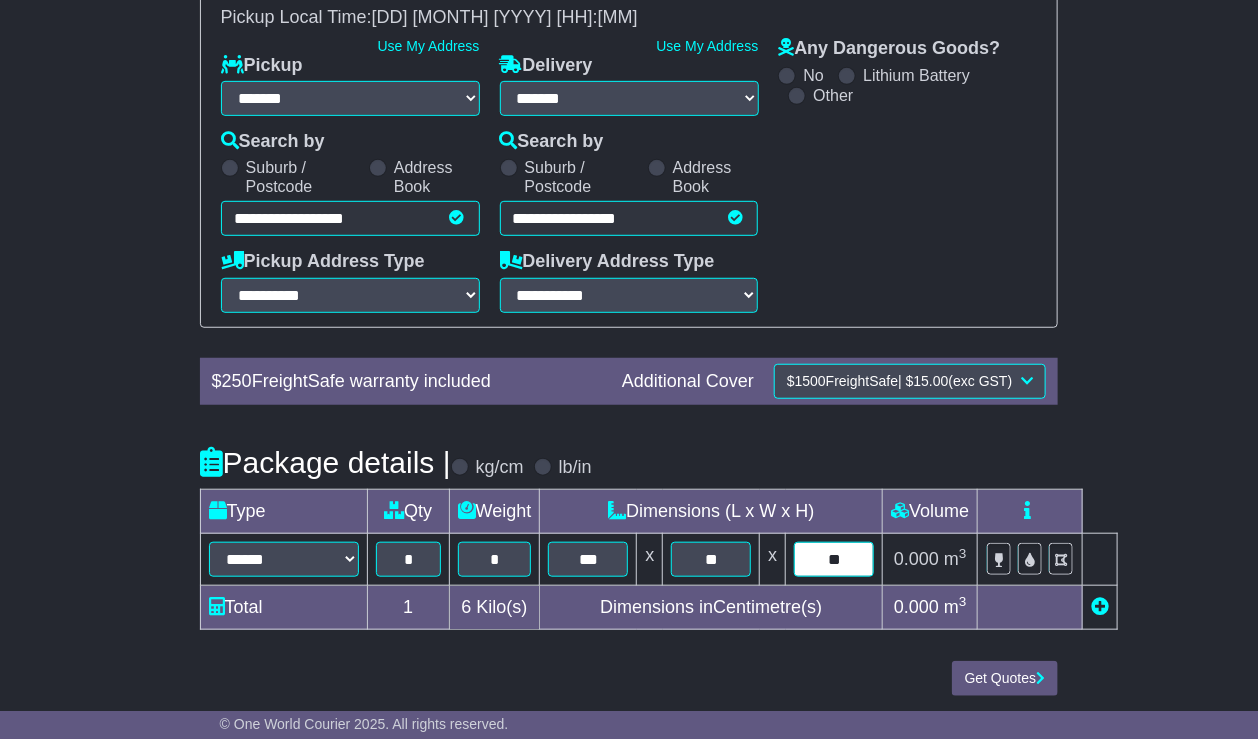 type on "**" 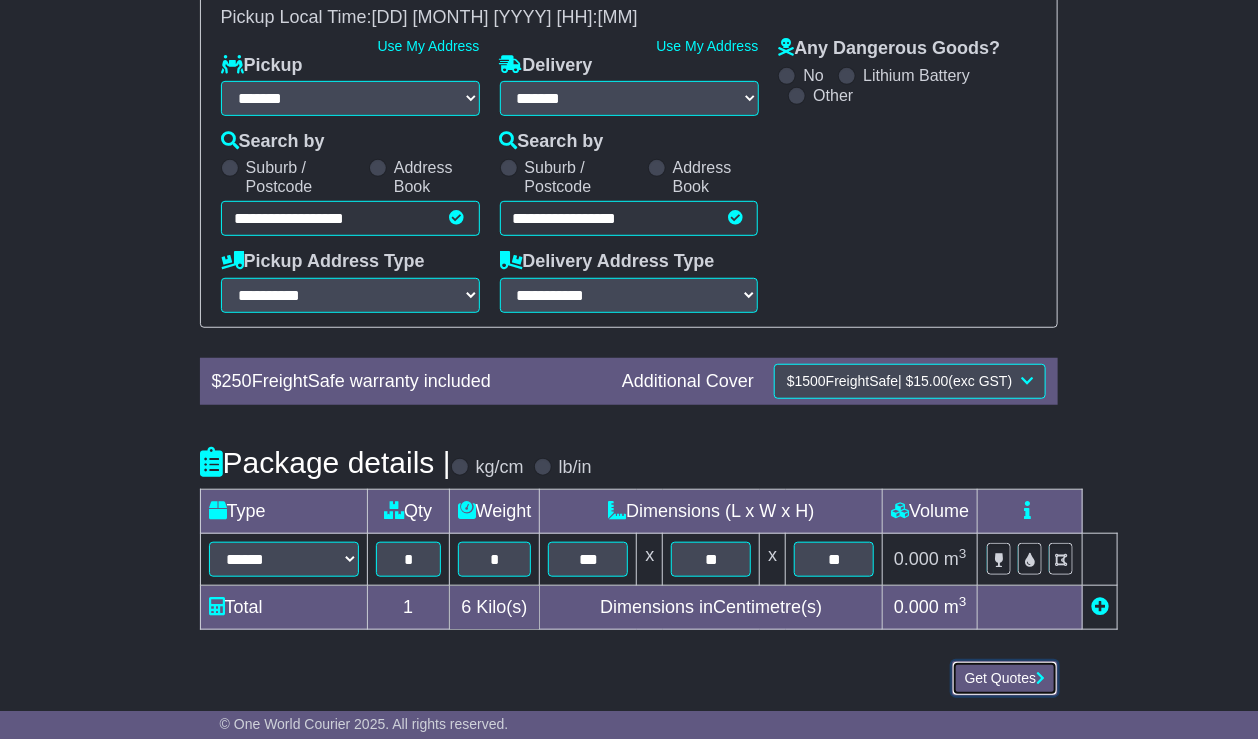 click on "Get Quotes" at bounding box center [1005, 678] 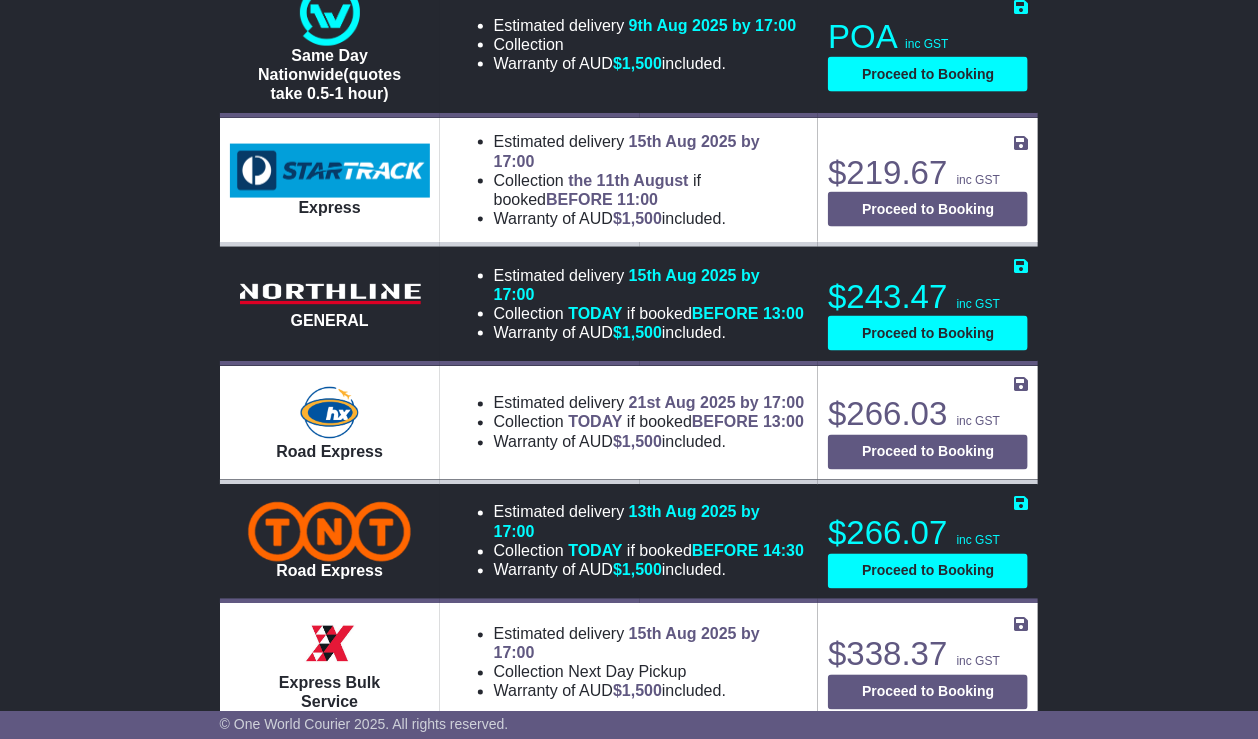 scroll, scrollTop: 986, scrollLeft: 0, axis: vertical 